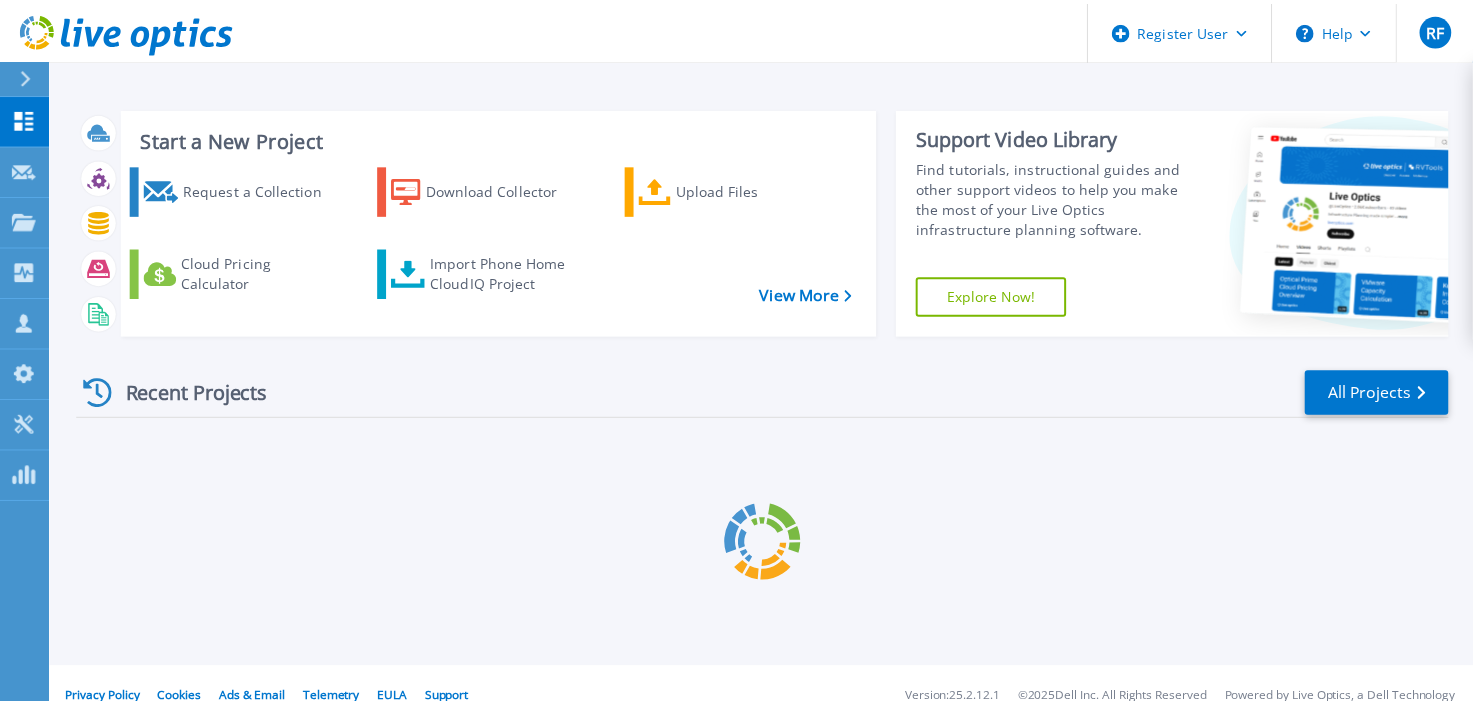 scroll, scrollTop: 0, scrollLeft: 0, axis: both 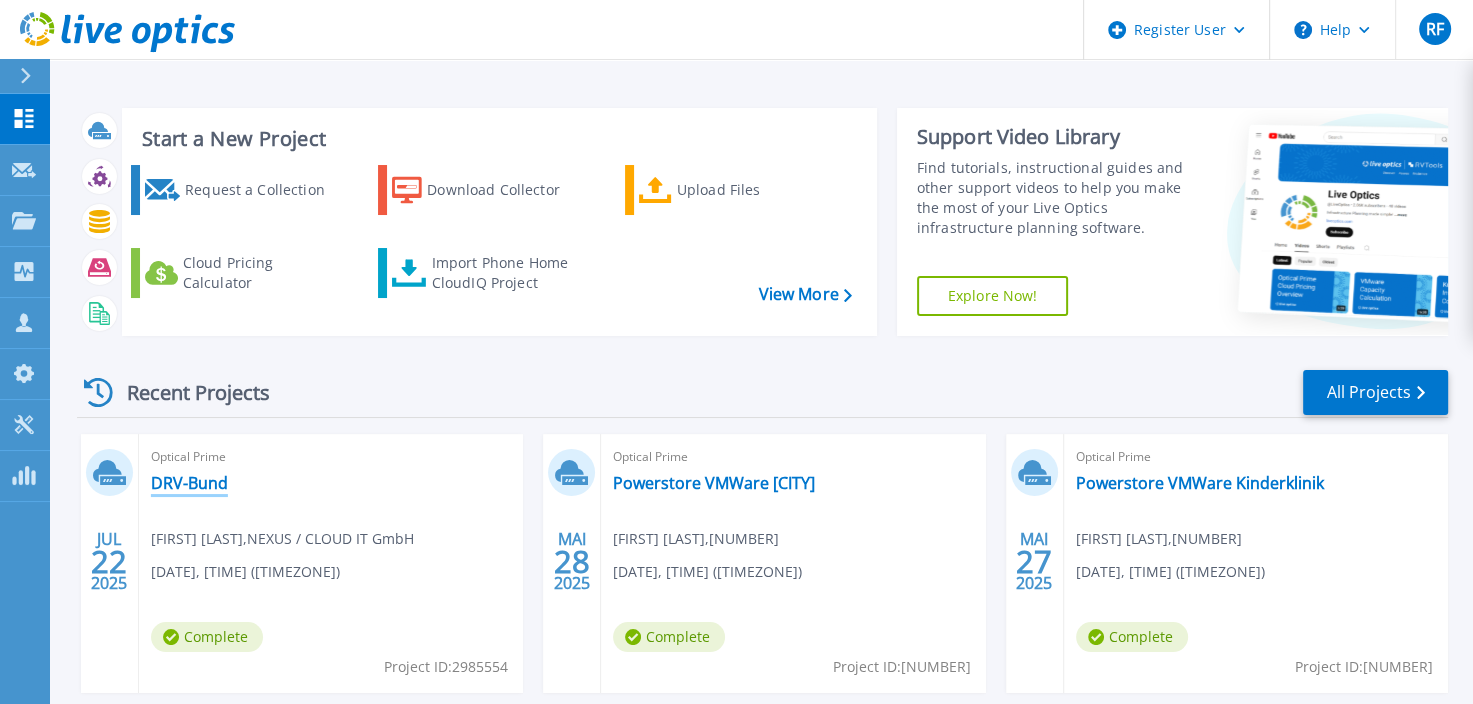 click on "DRV-Bund" at bounding box center [189, 483] 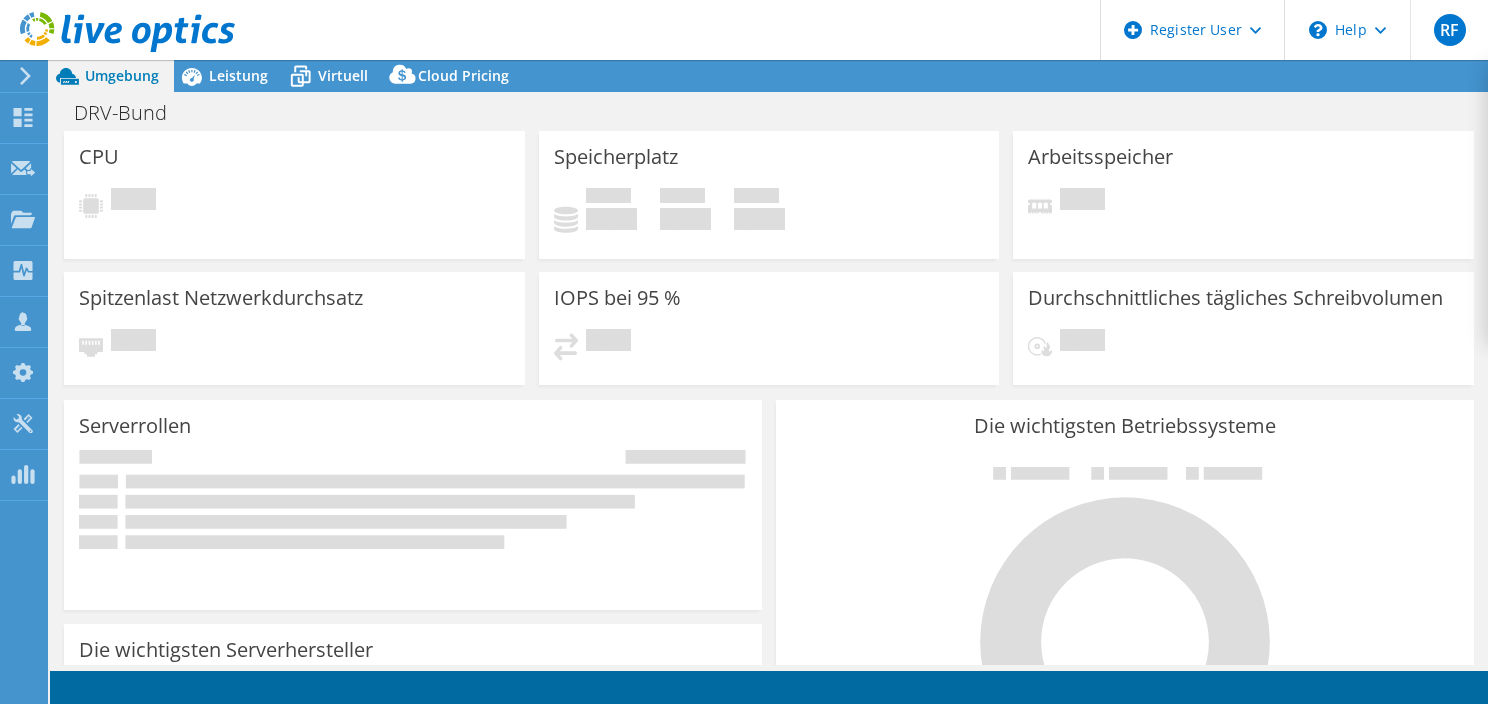 scroll, scrollTop: 0, scrollLeft: 0, axis: both 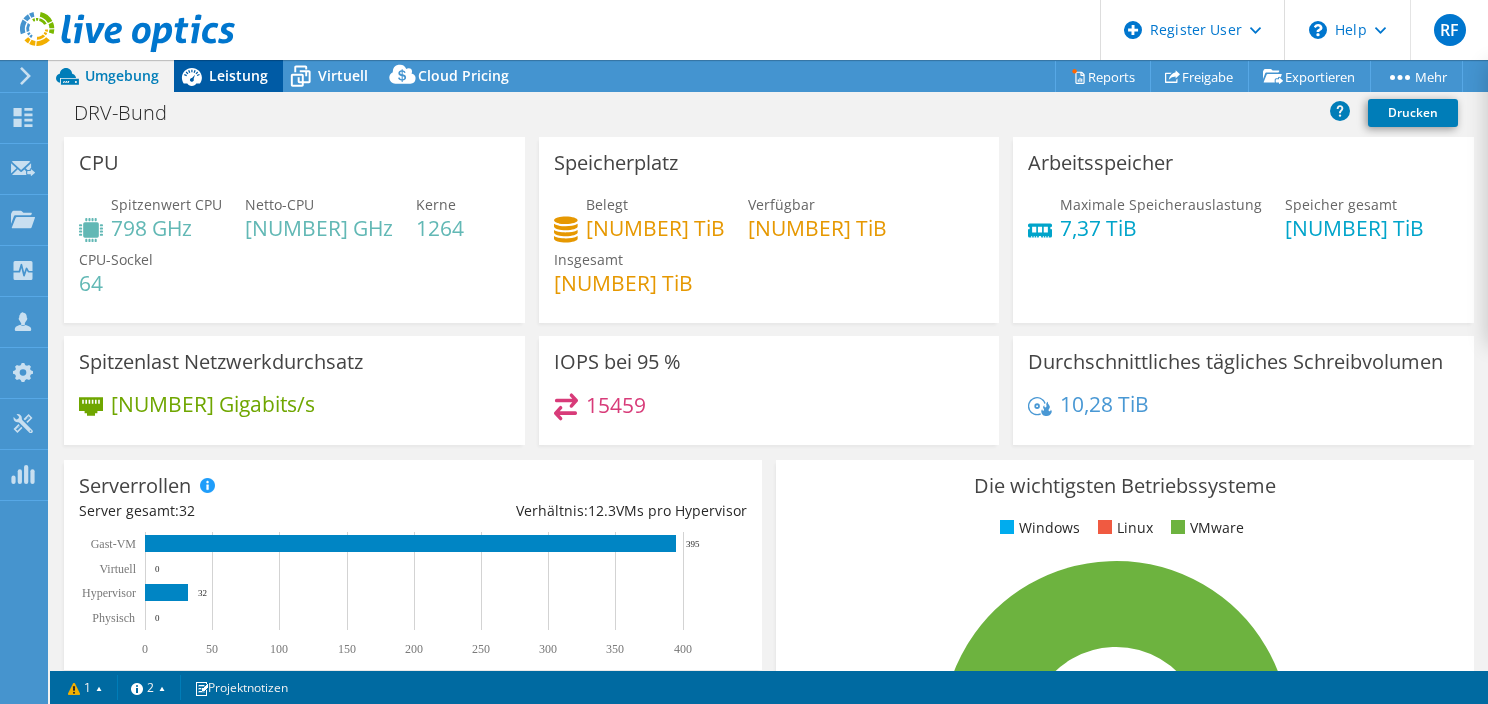 click on "Leistung" at bounding box center [238, 75] 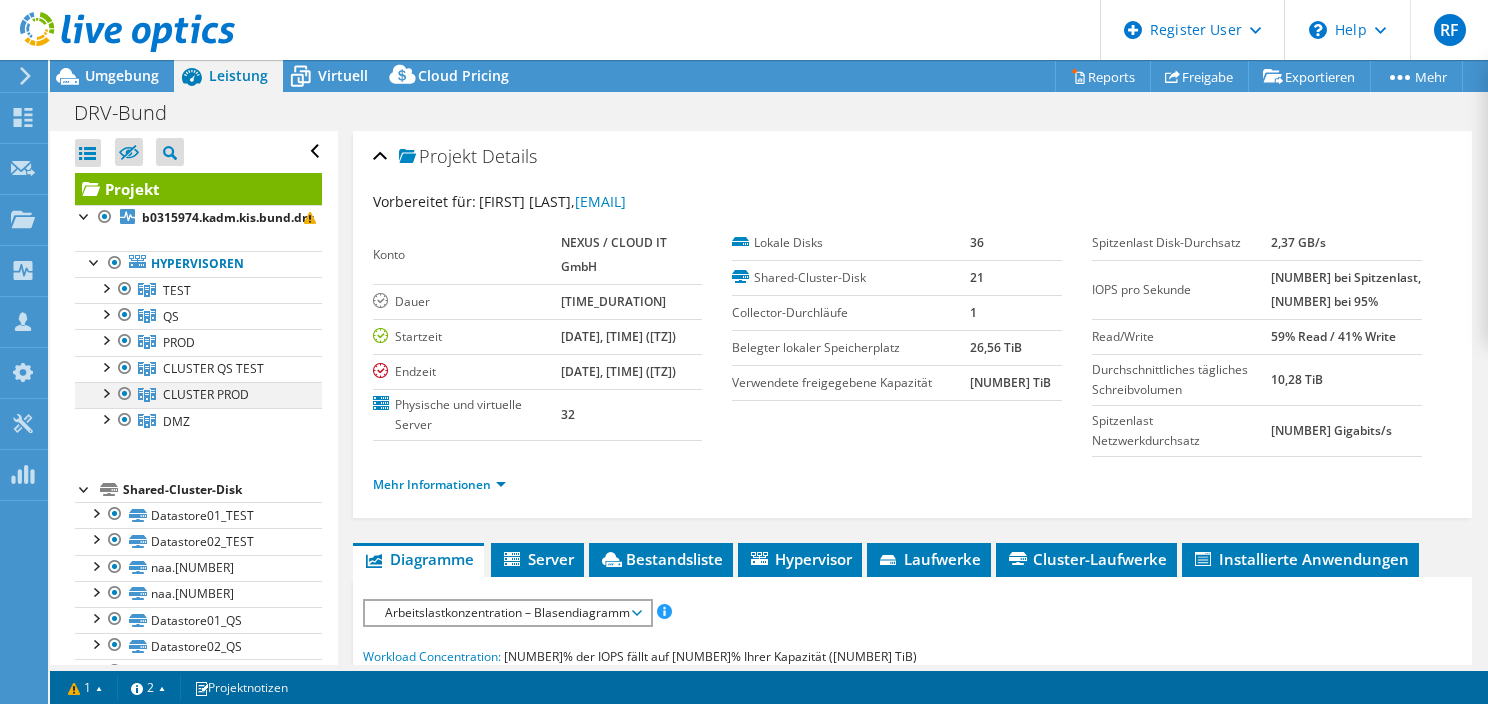 click at bounding box center (105, 392) 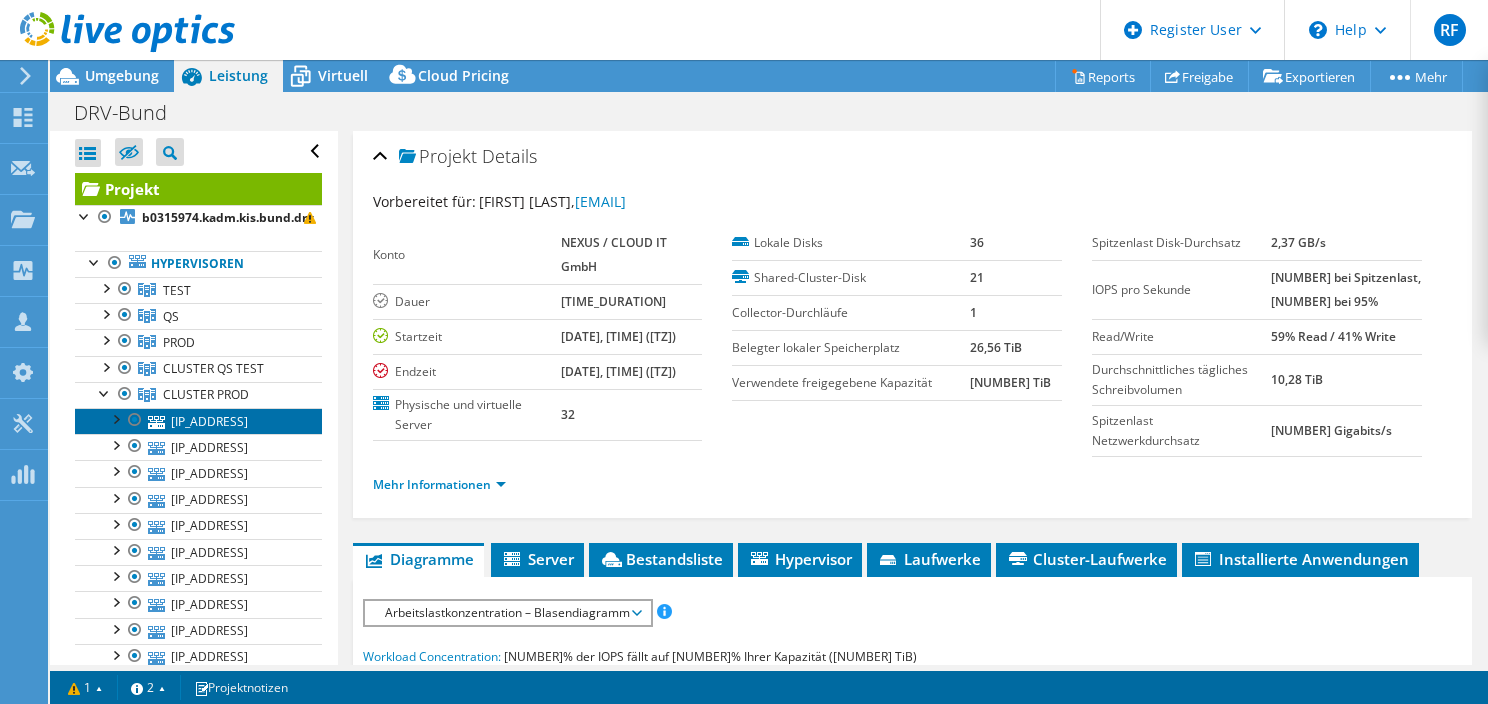 click on "[IP_ADDRESS]" at bounding box center (198, 421) 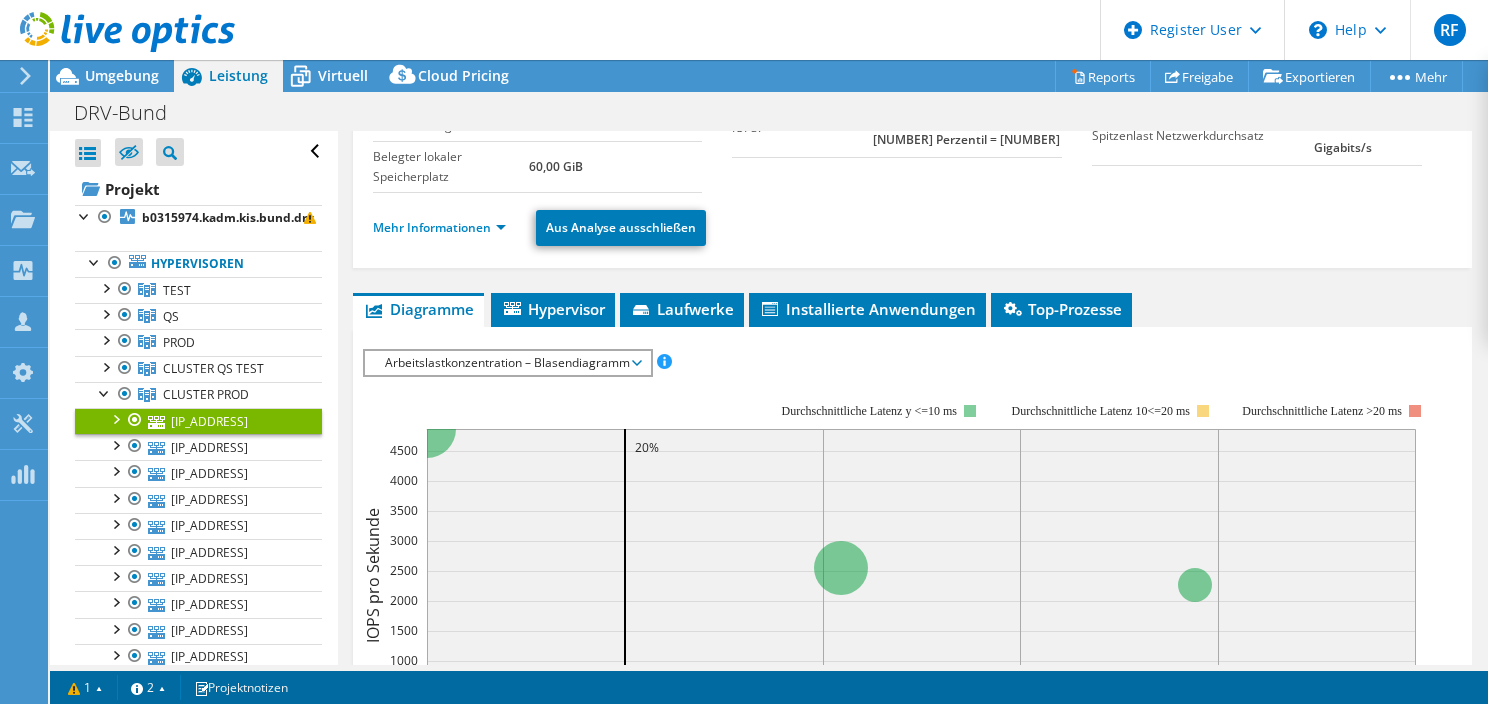 scroll, scrollTop: 200, scrollLeft: 0, axis: vertical 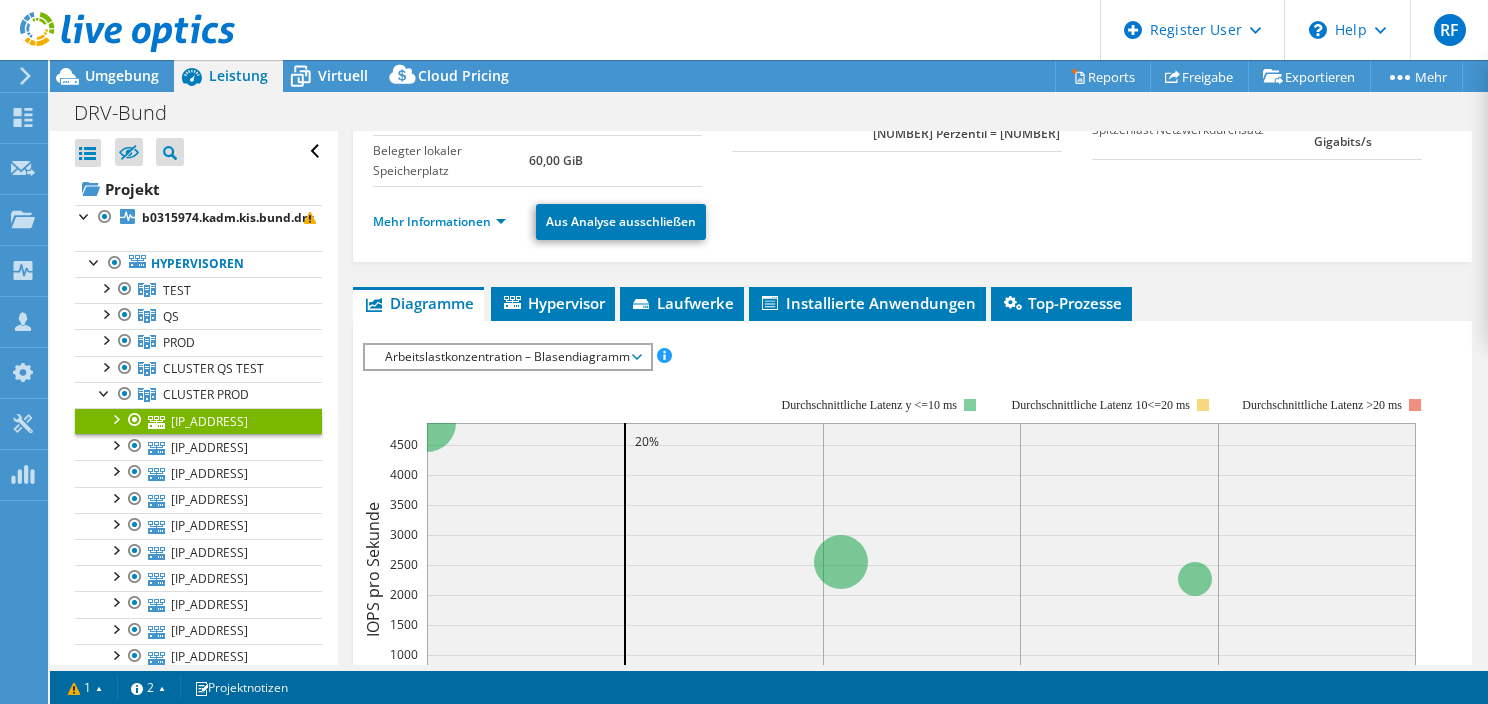 click on "Mehr Informationen" at bounding box center [445, 222] 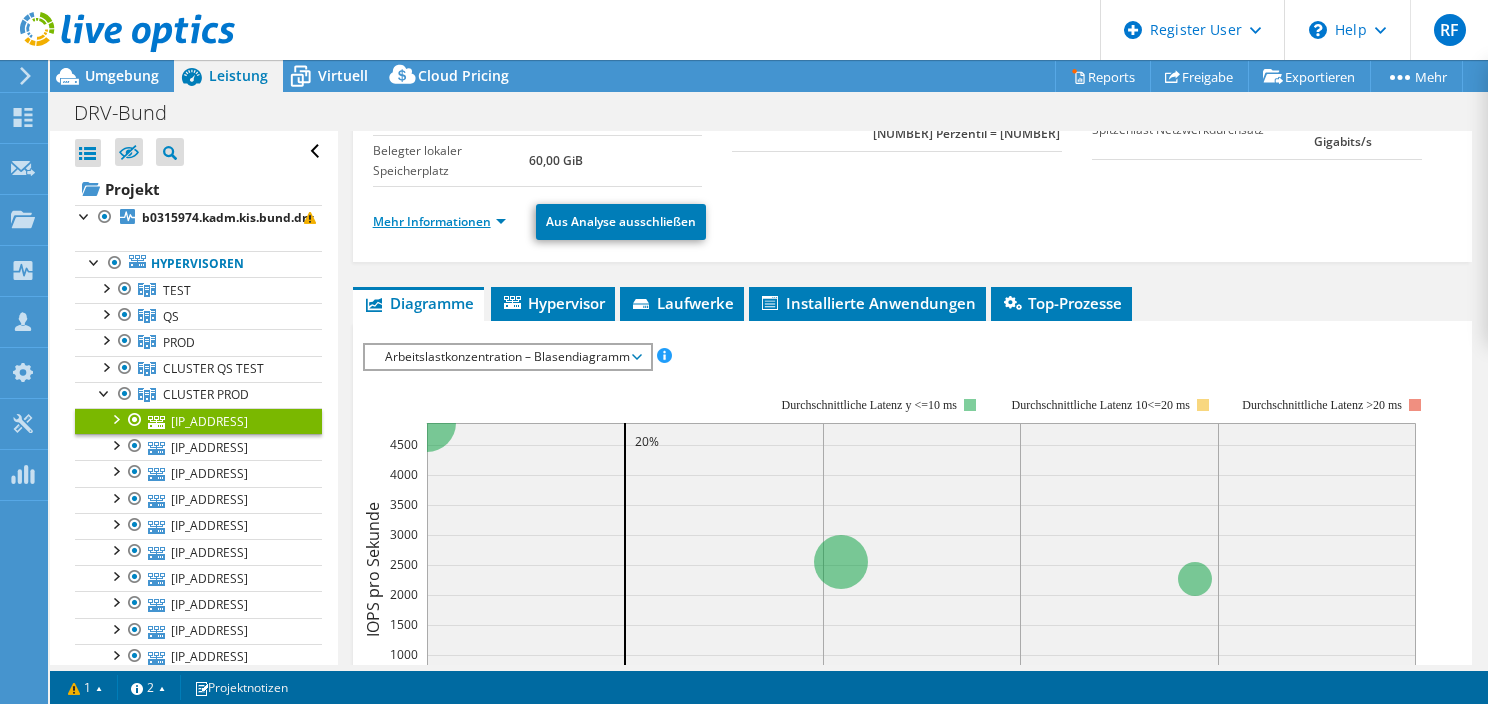 click on "Mehr Informationen" at bounding box center [439, 221] 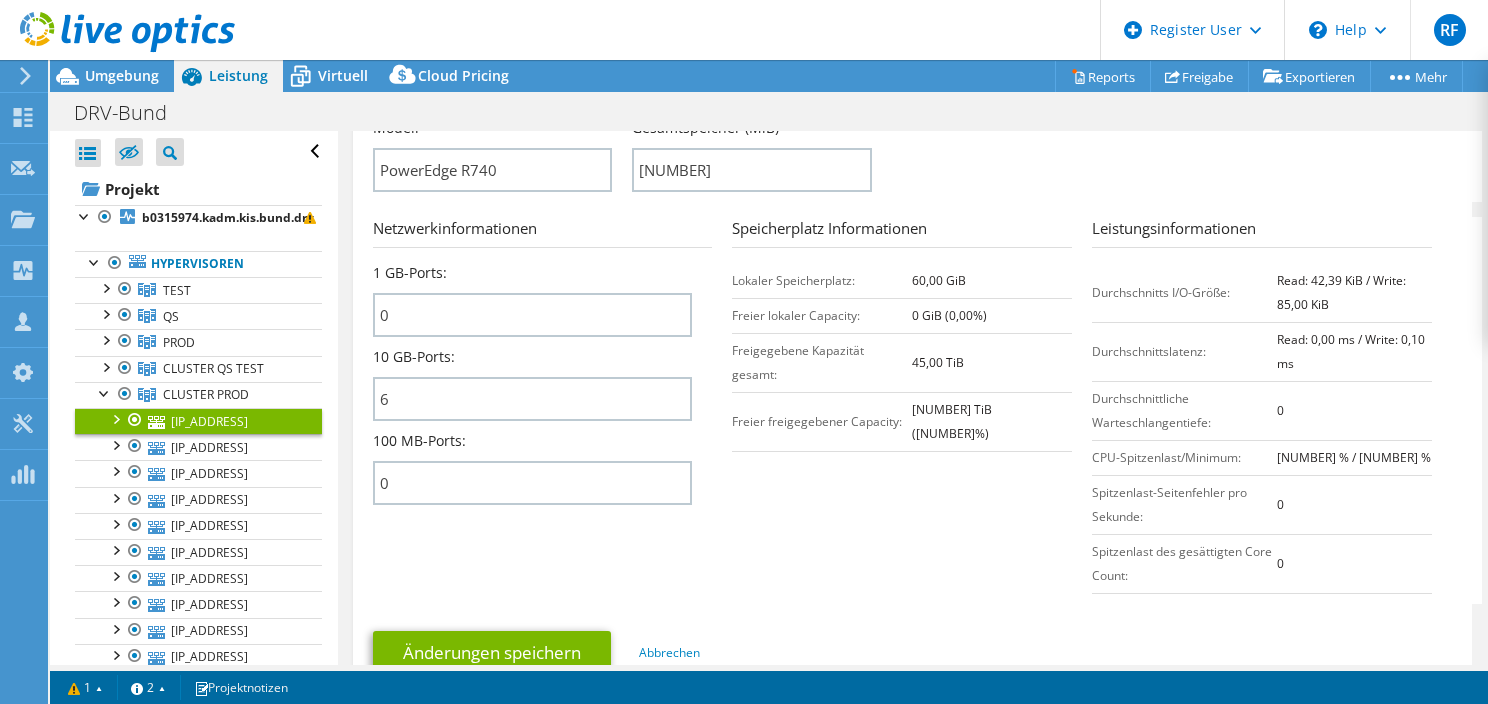 scroll, scrollTop: 757, scrollLeft: 0, axis: vertical 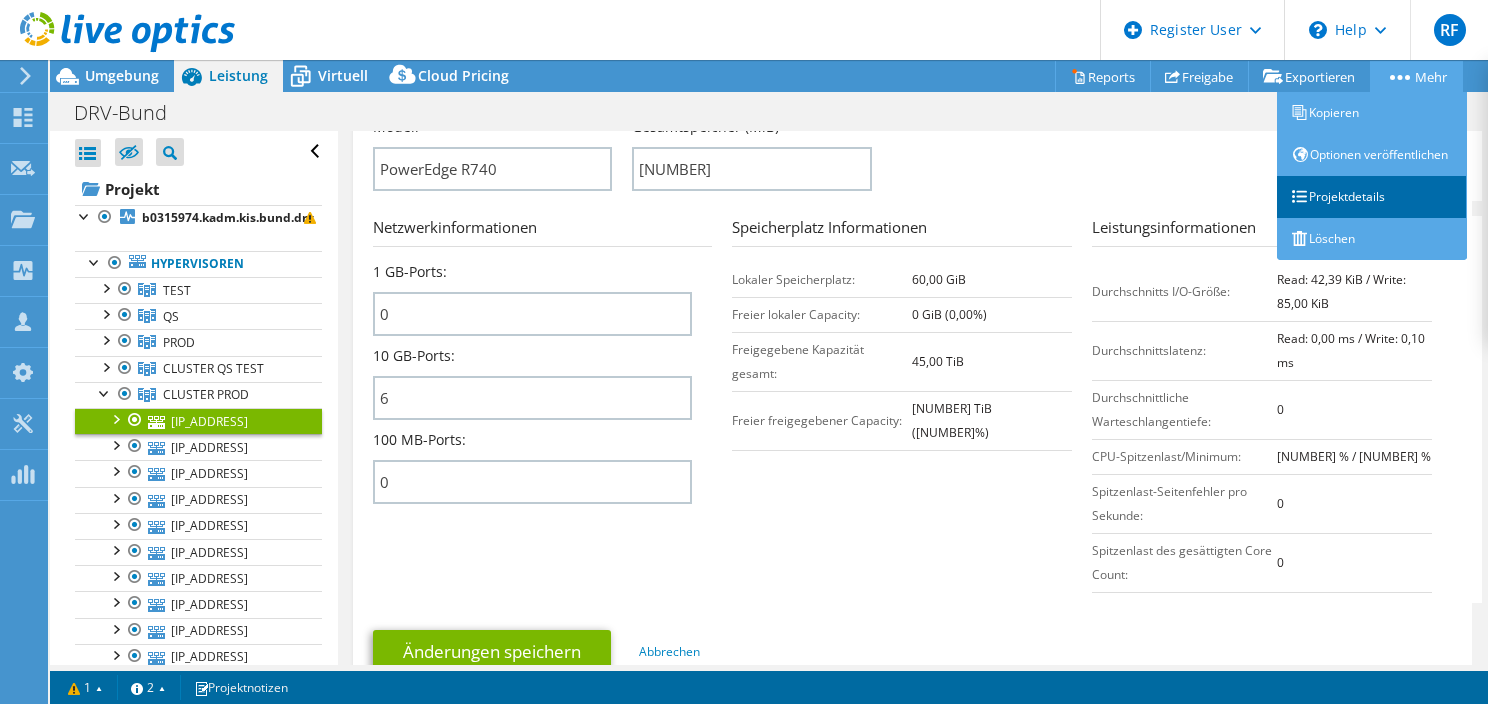 click on "Projektdetails" at bounding box center (1372, 197) 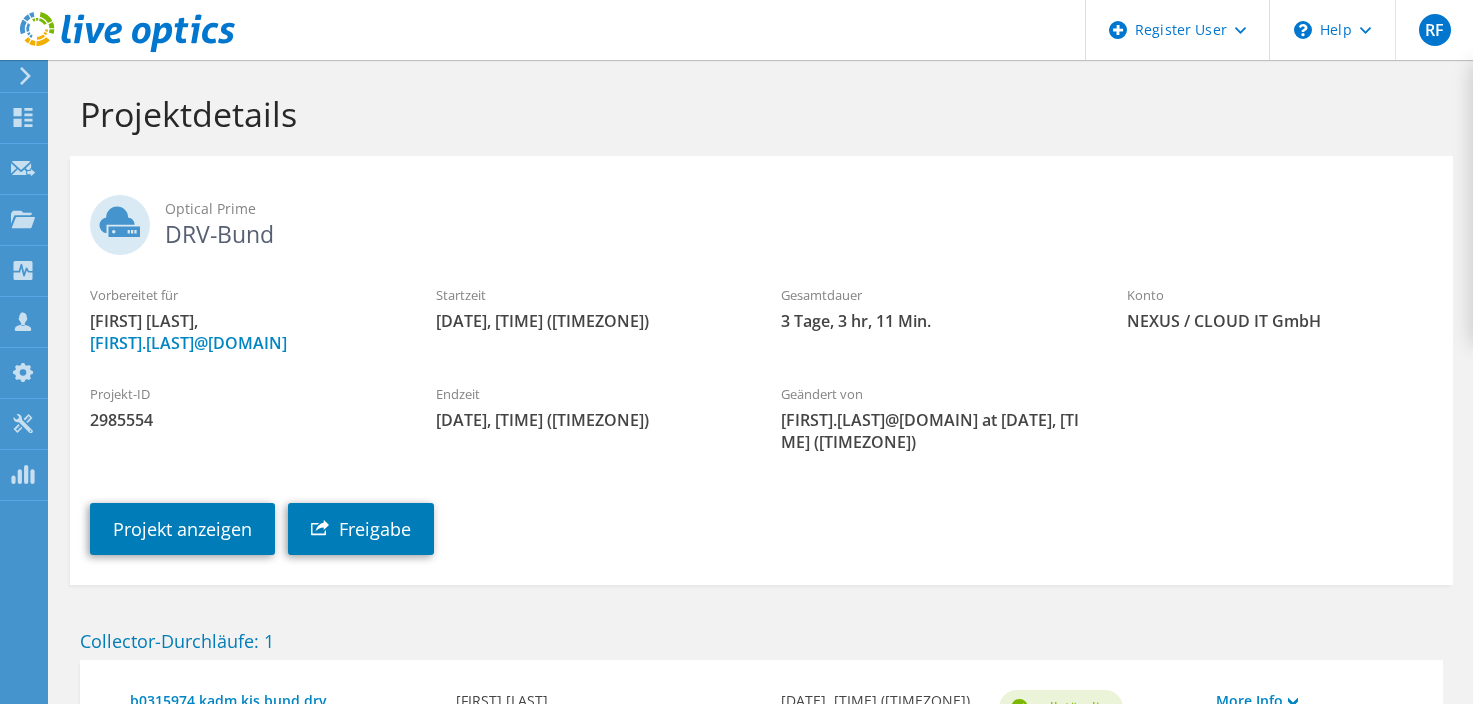 scroll, scrollTop: 0, scrollLeft: 0, axis: both 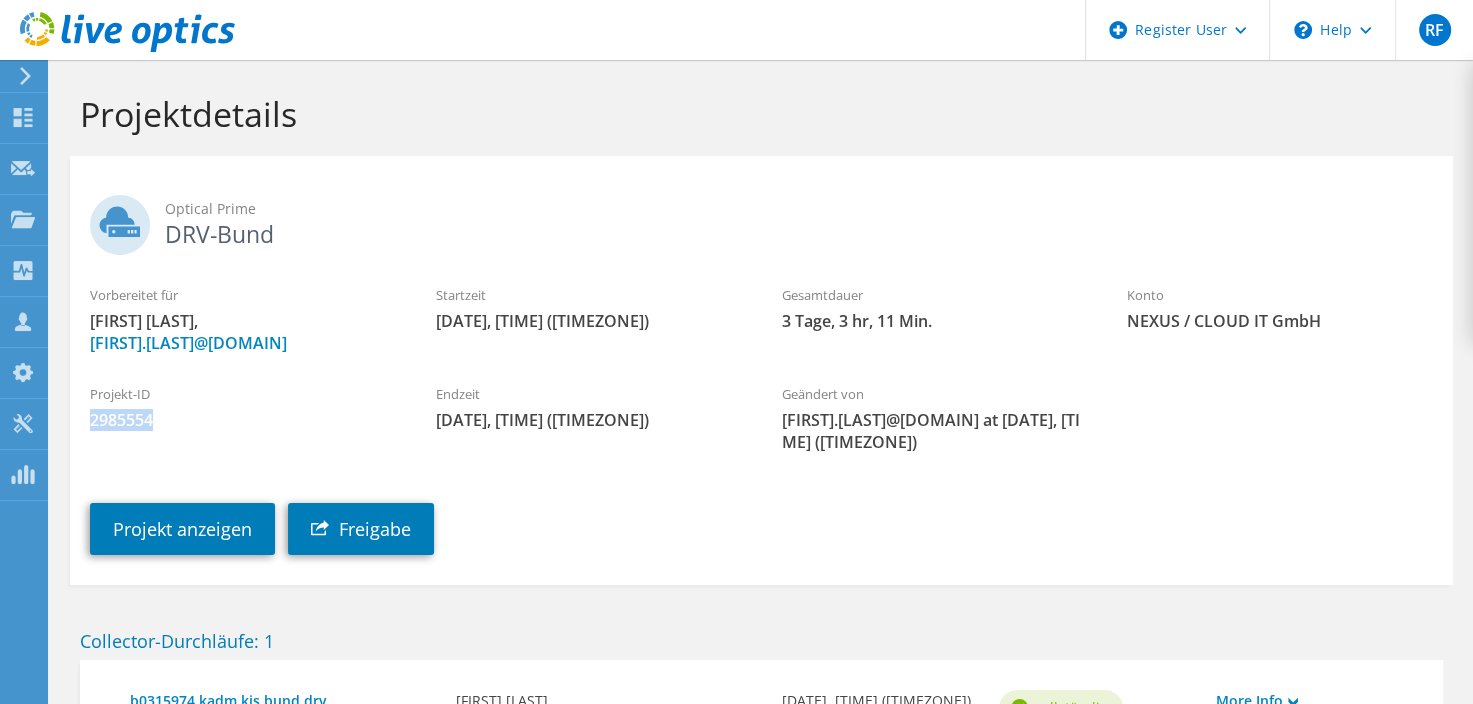 drag, startPoint x: 151, startPoint y: 417, endPoint x: 83, endPoint y: 420, distance: 68.06615 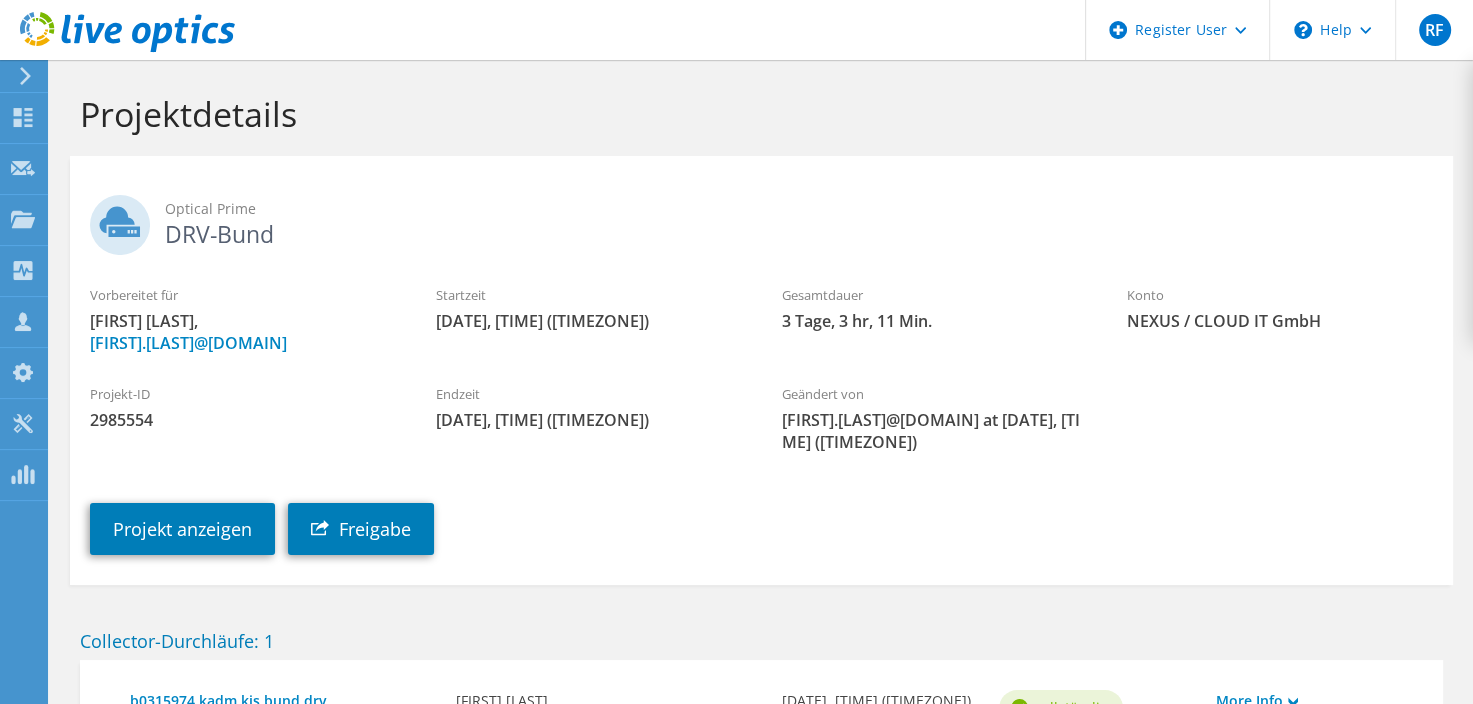 click on "Projekt anzeigen
Freigabe" at bounding box center [781, 514] 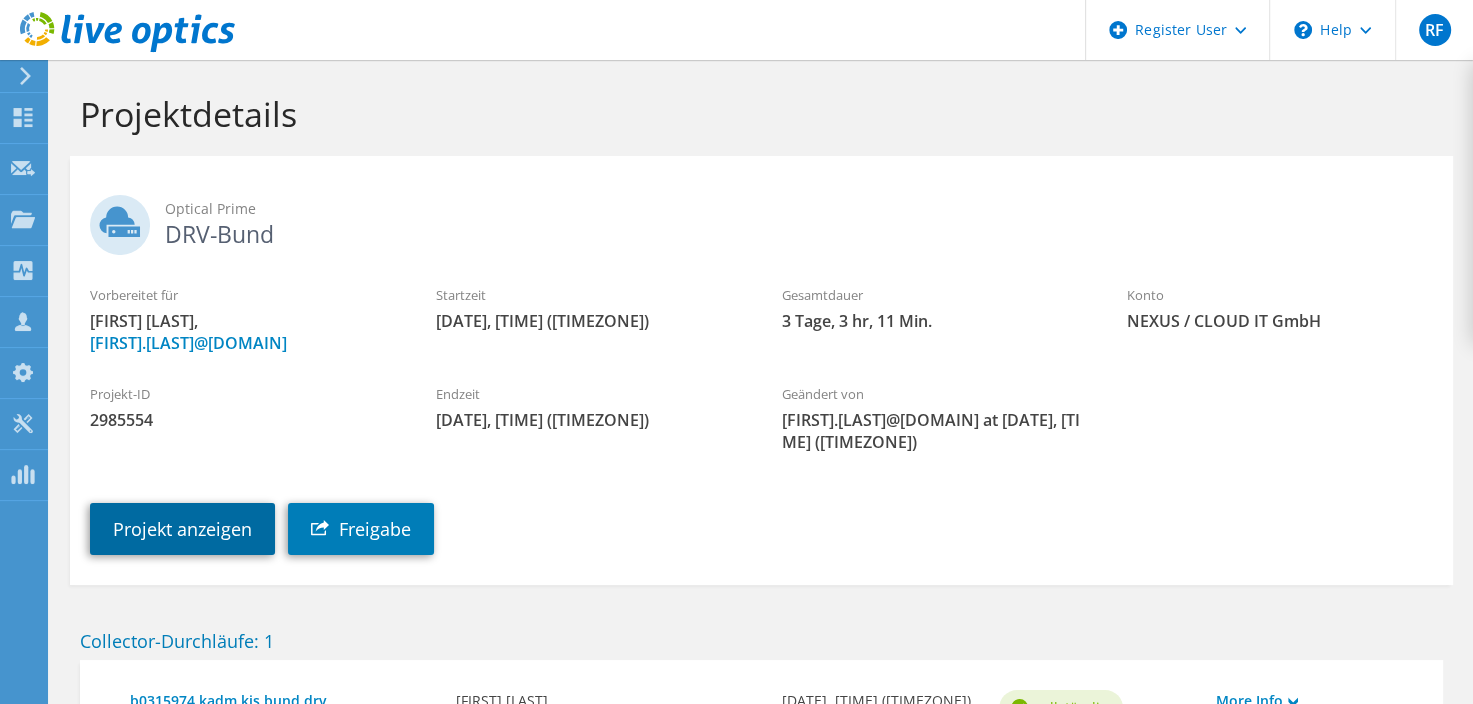 click on "Projekt anzeigen" at bounding box center [182, 529] 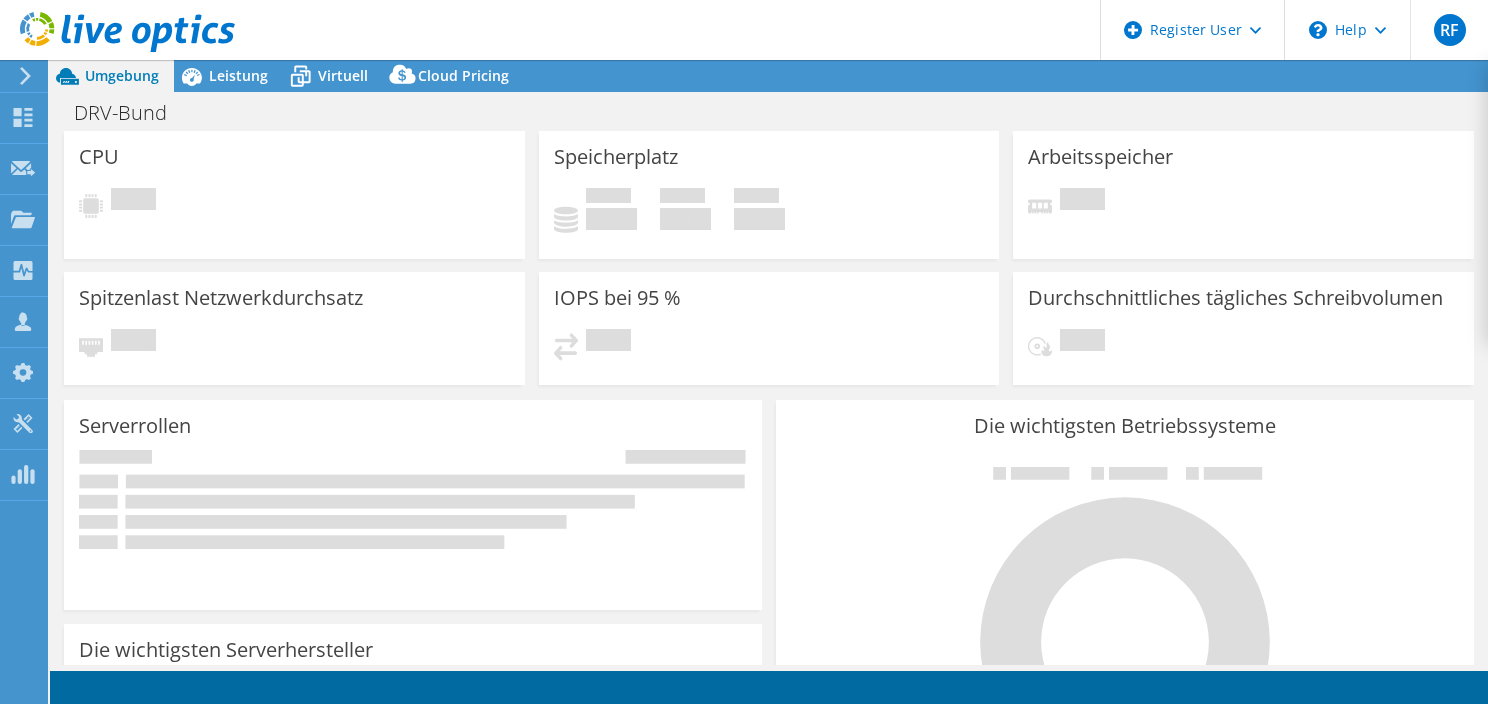 scroll, scrollTop: 0, scrollLeft: 0, axis: both 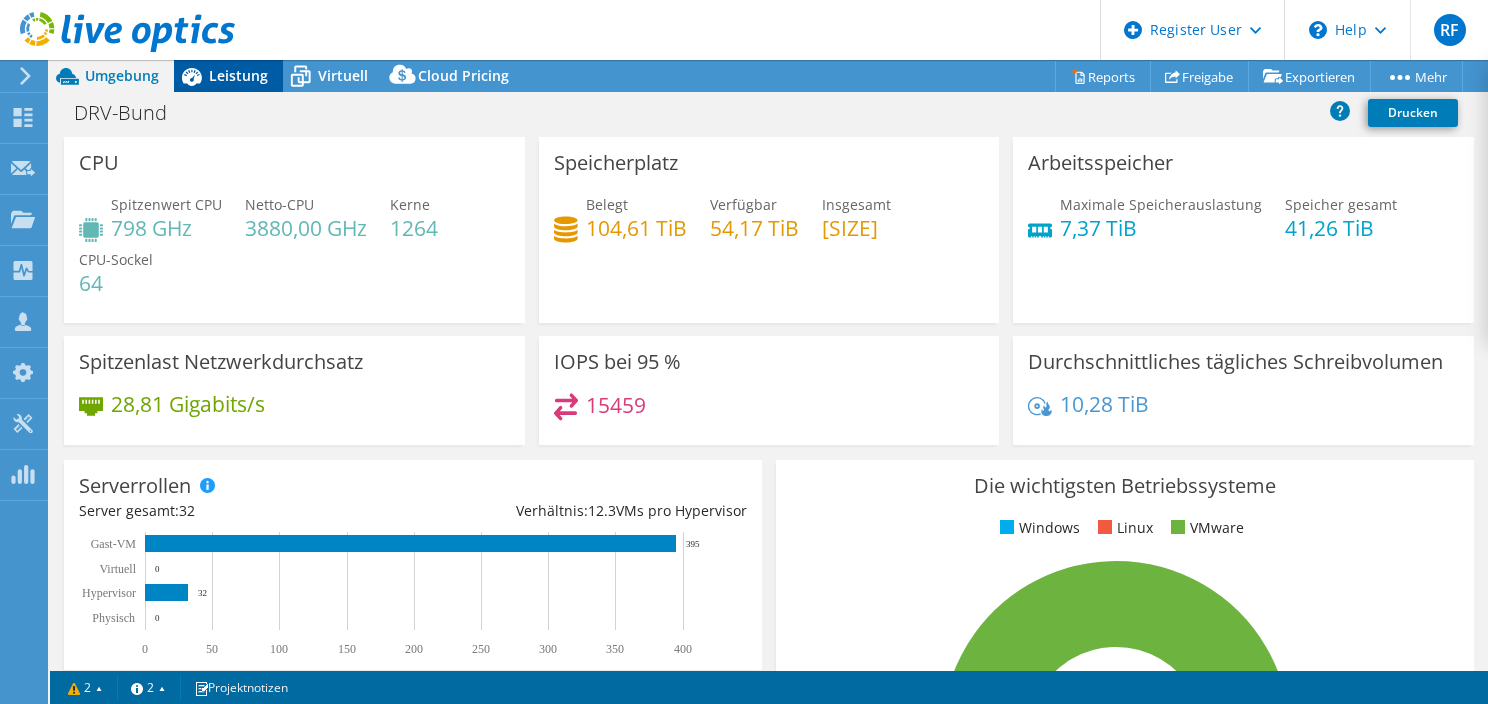 click on "Leistung" at bounding box center [228, 76] 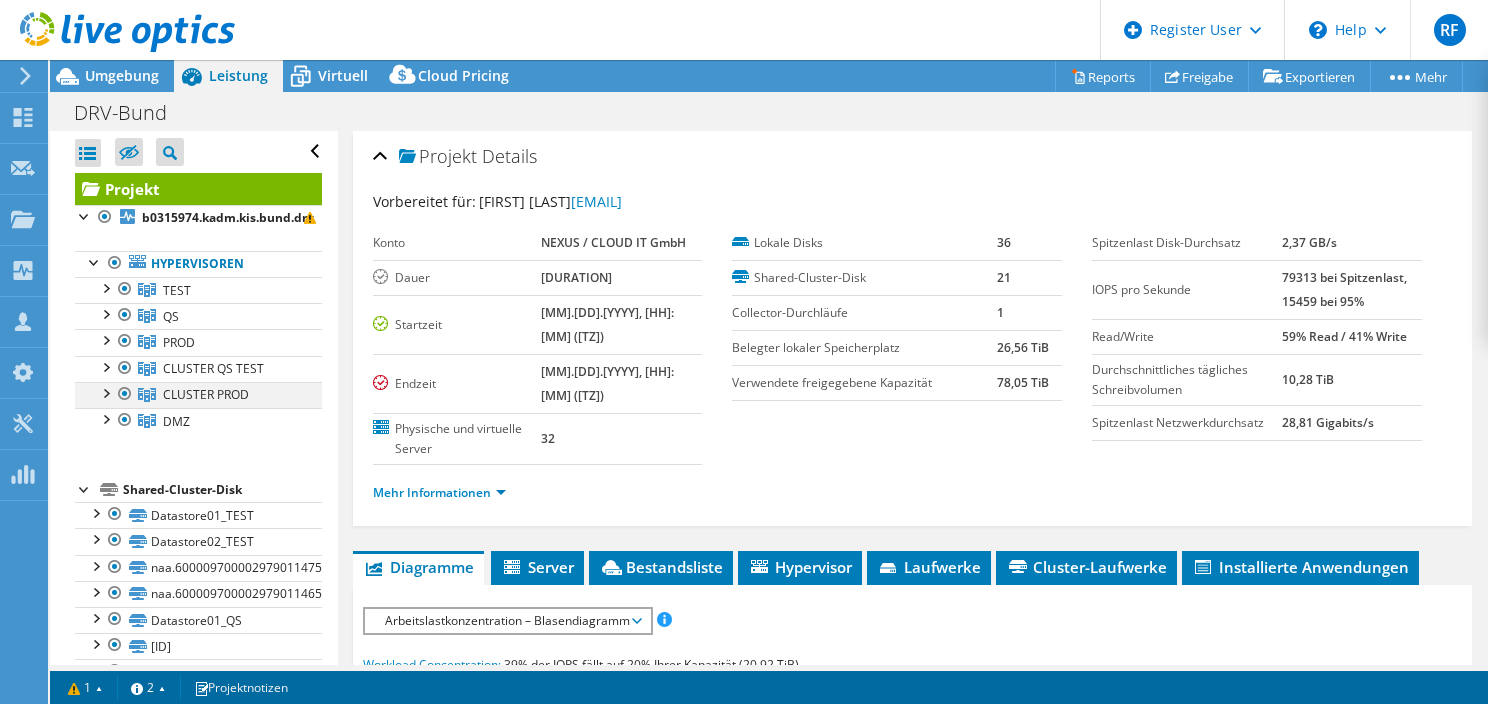 click at bounding box center [105, 392] 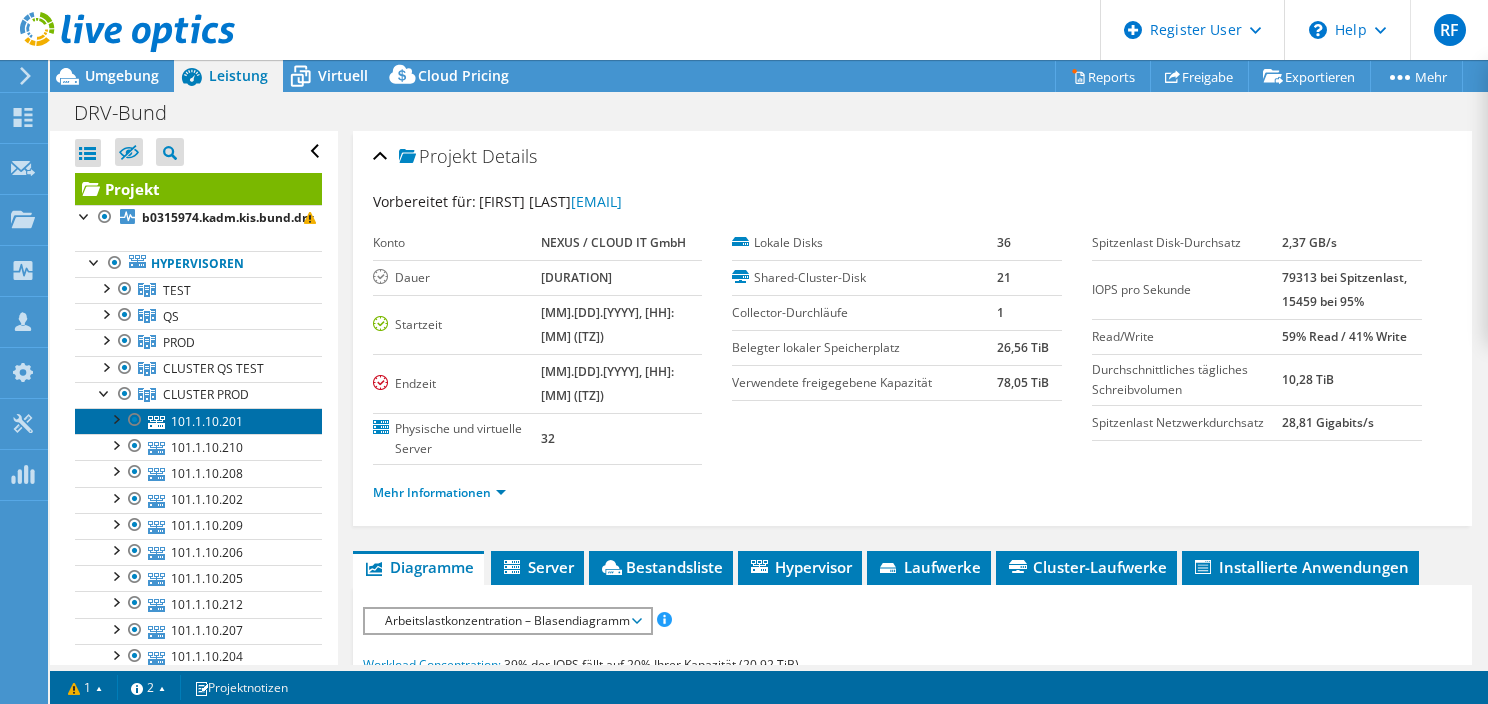 click on "101.1.10.201" at bounding box center (198, 421) 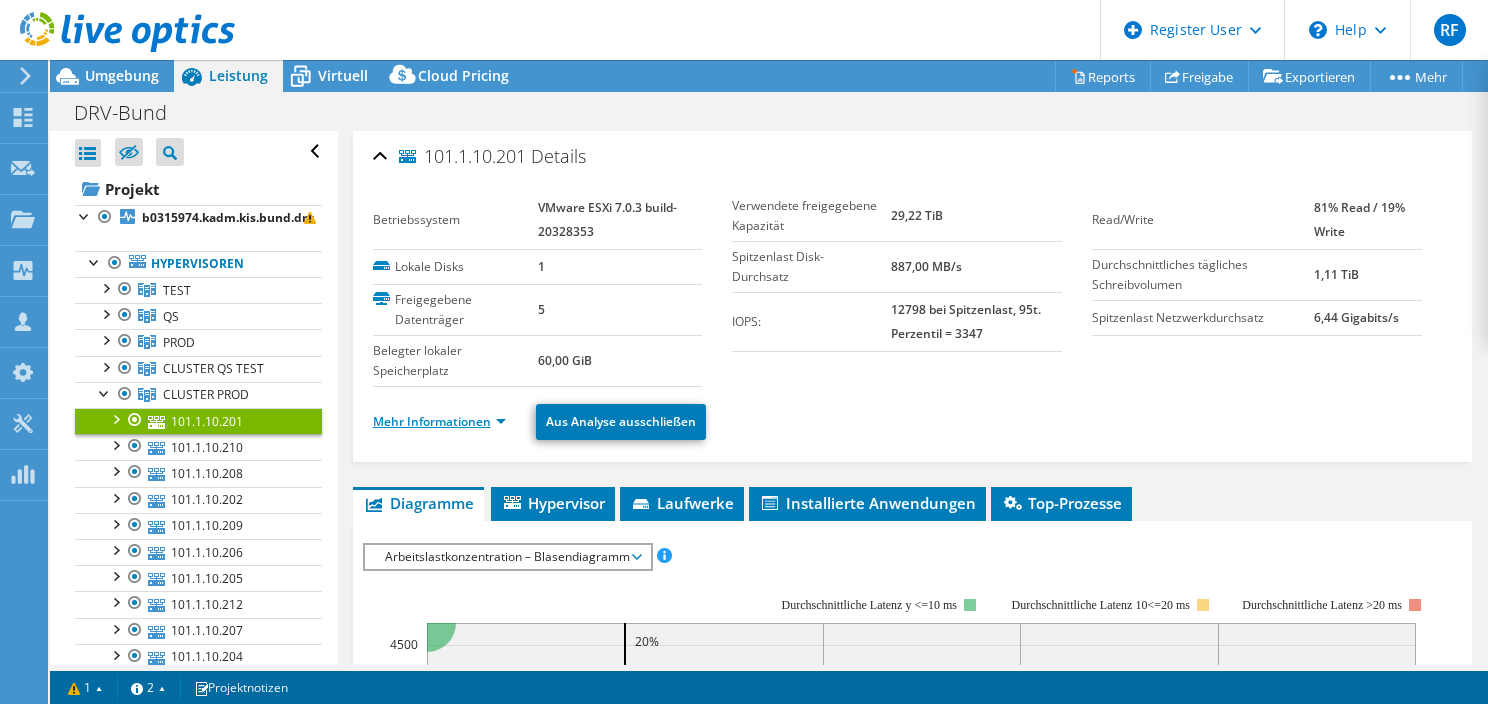 click on "Mehr Informationen" at bounding box center (439, 421) 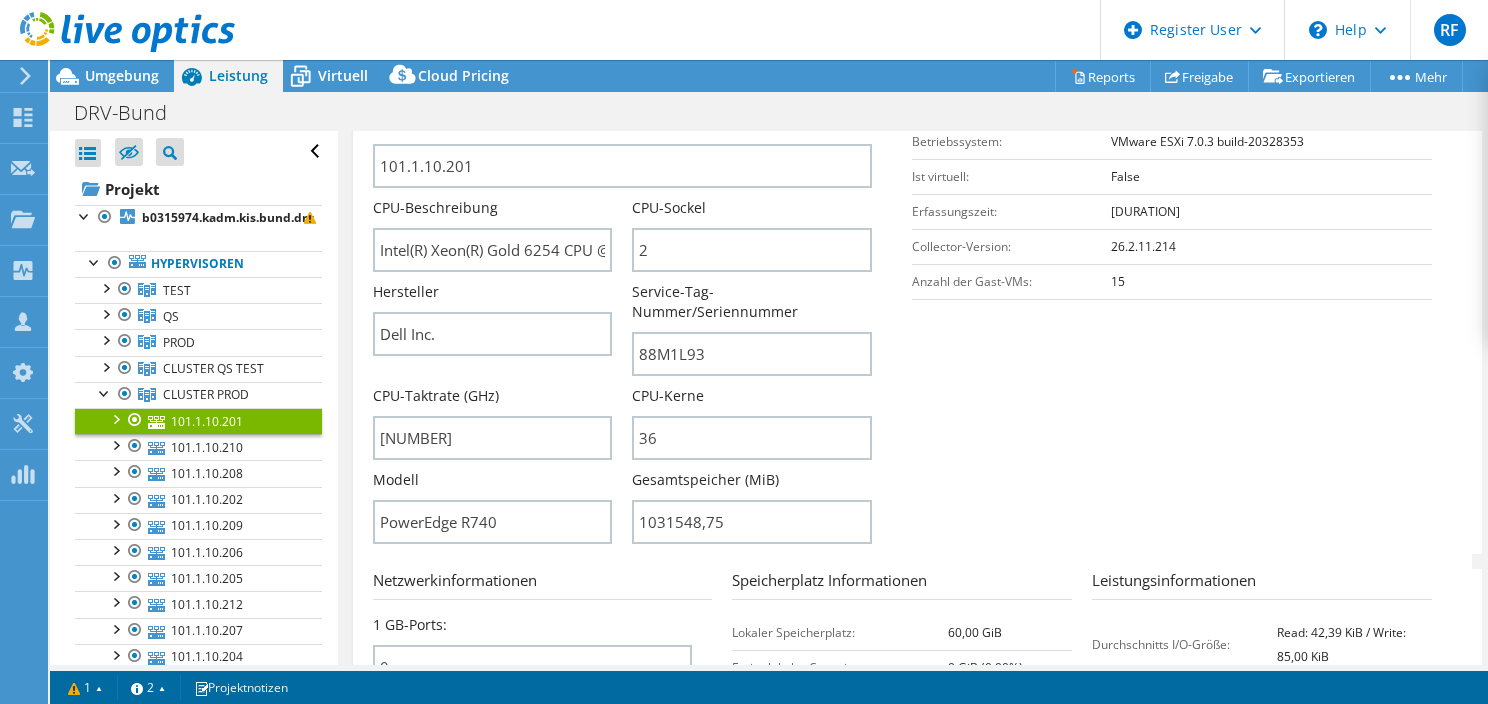 scroll, scrollTop: 436, scrollLeft: 0, axis: vertical 